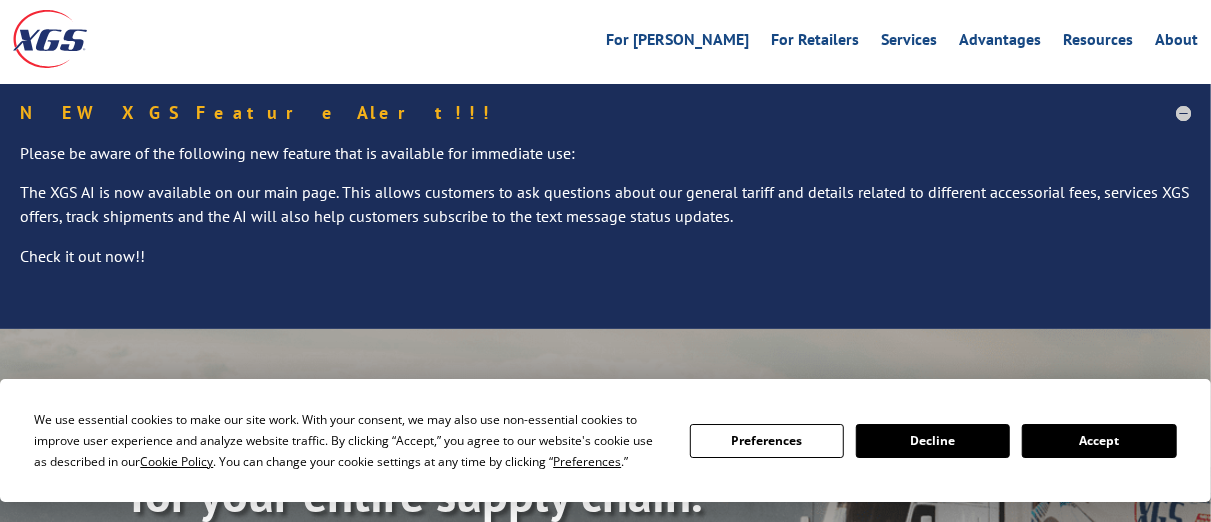 scroll, scrollTop: 208, scrollLeft: 0, axis: vertical 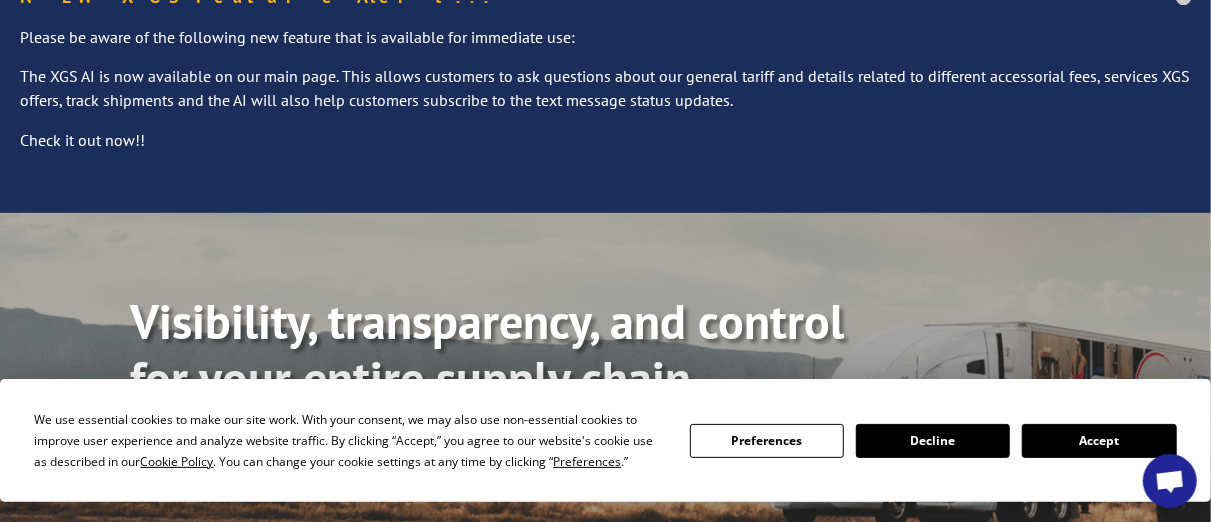 click on "Accept" at bounding box center (1099, 441) 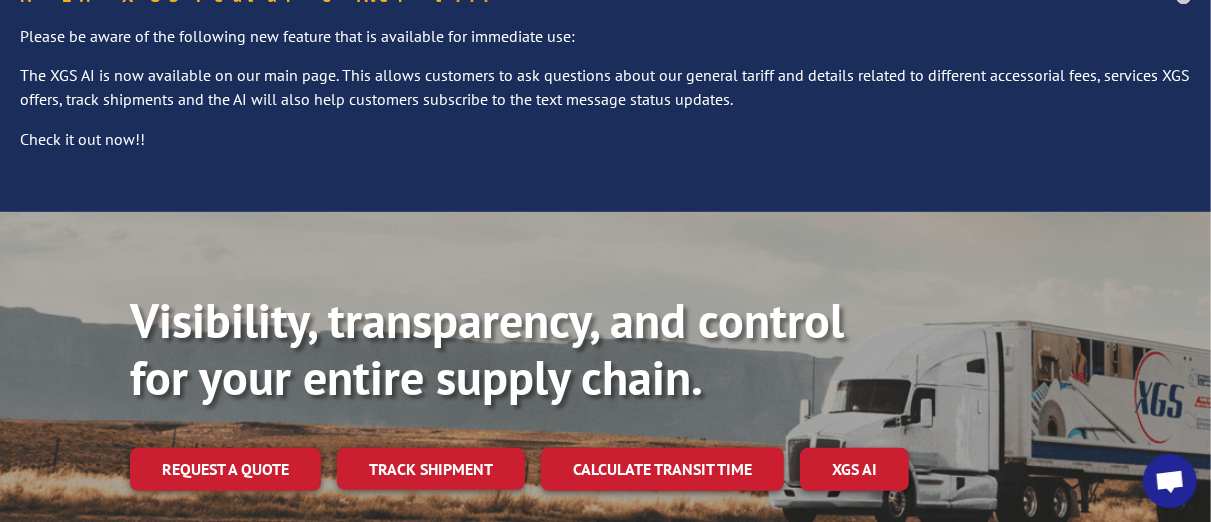 scroll, scrollTop: 312, scrollLeft: 0, axis: vertical 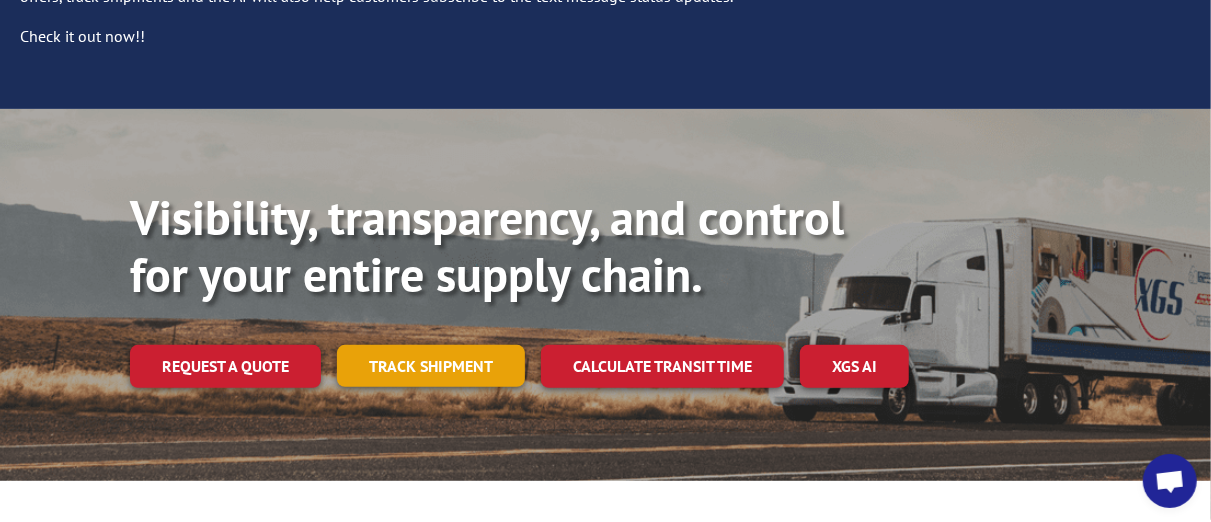 click on "Track shipment" at bounding box center [431, 366] 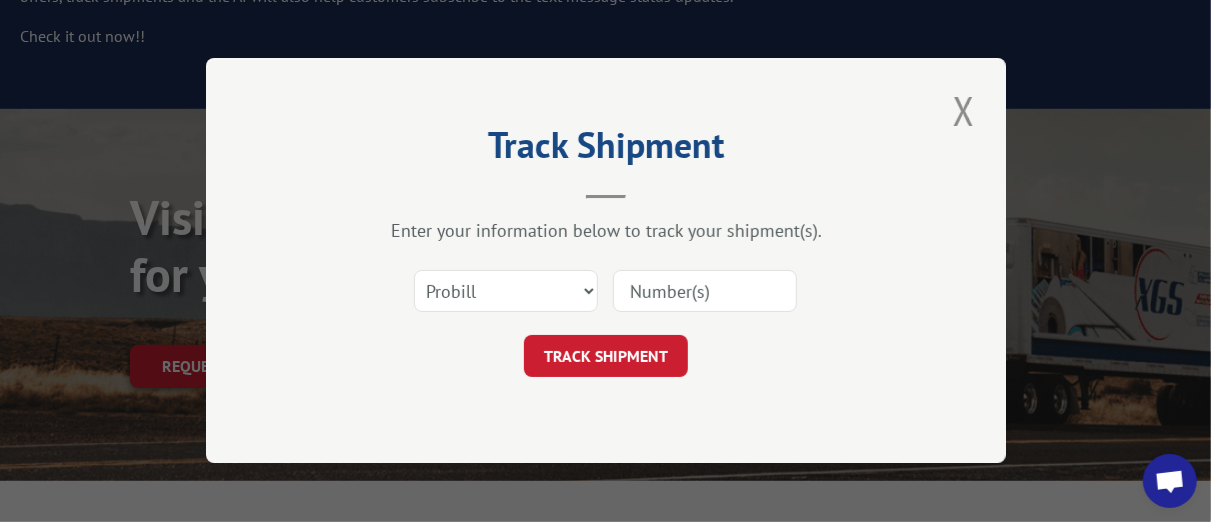 click at bounding box center (705, 292) 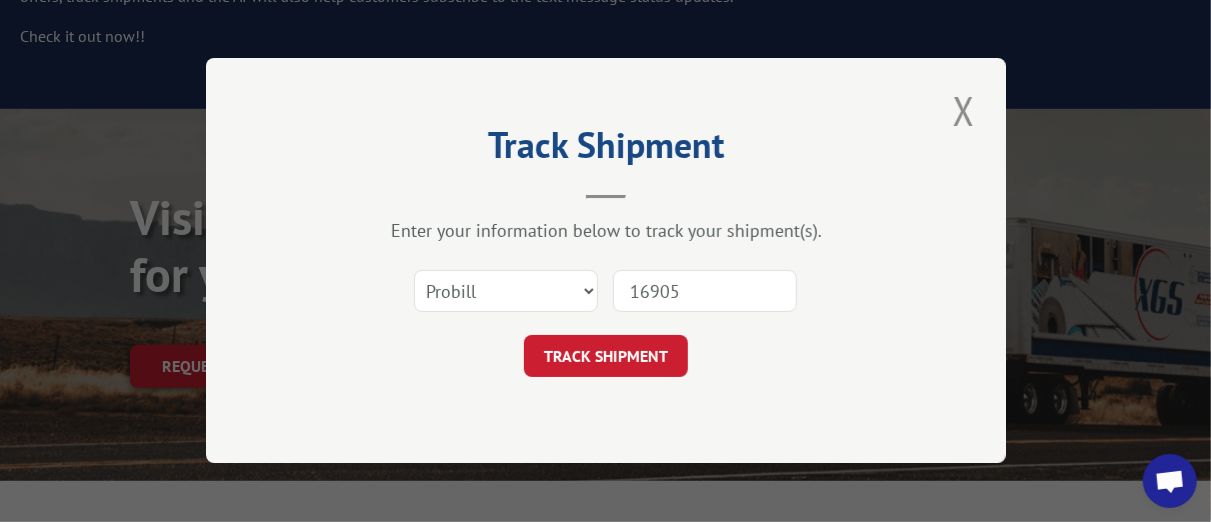 type on "169057" 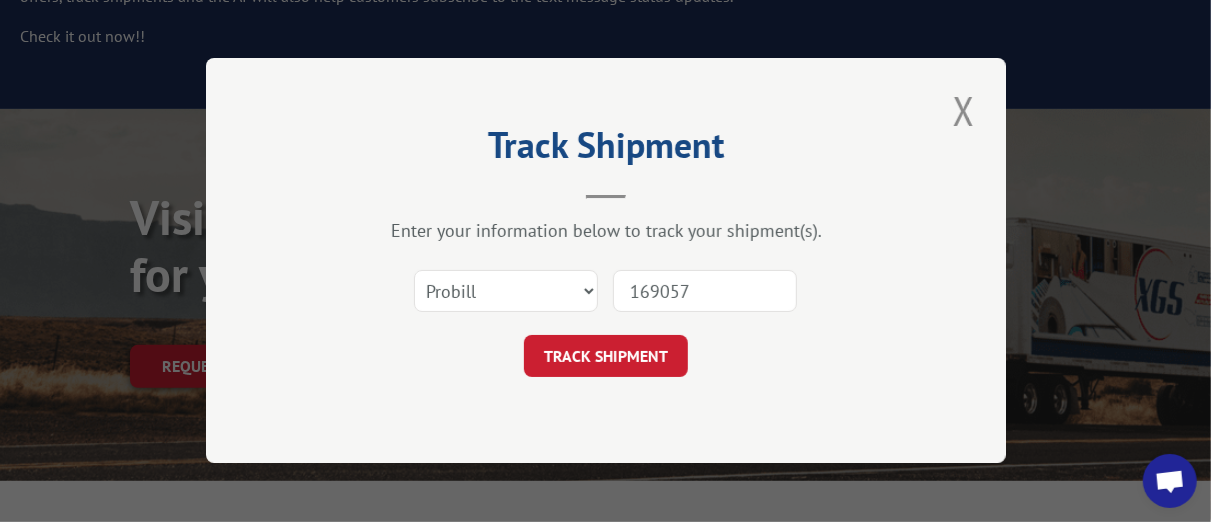 click on "TRACK SHIPMENT" at bounding box center (606, 357) 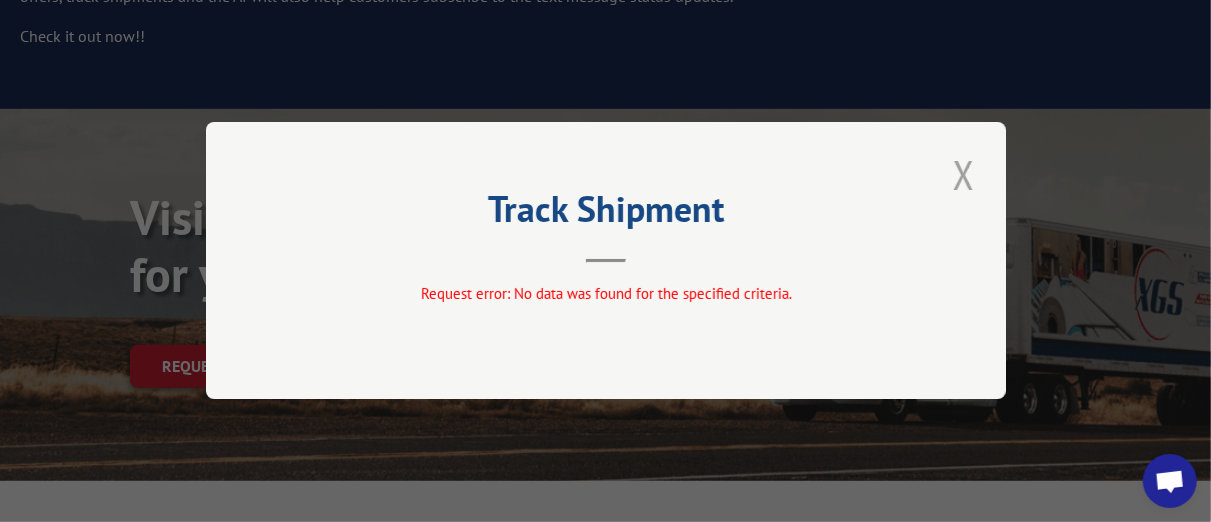 click at bounding box center [964, 174] 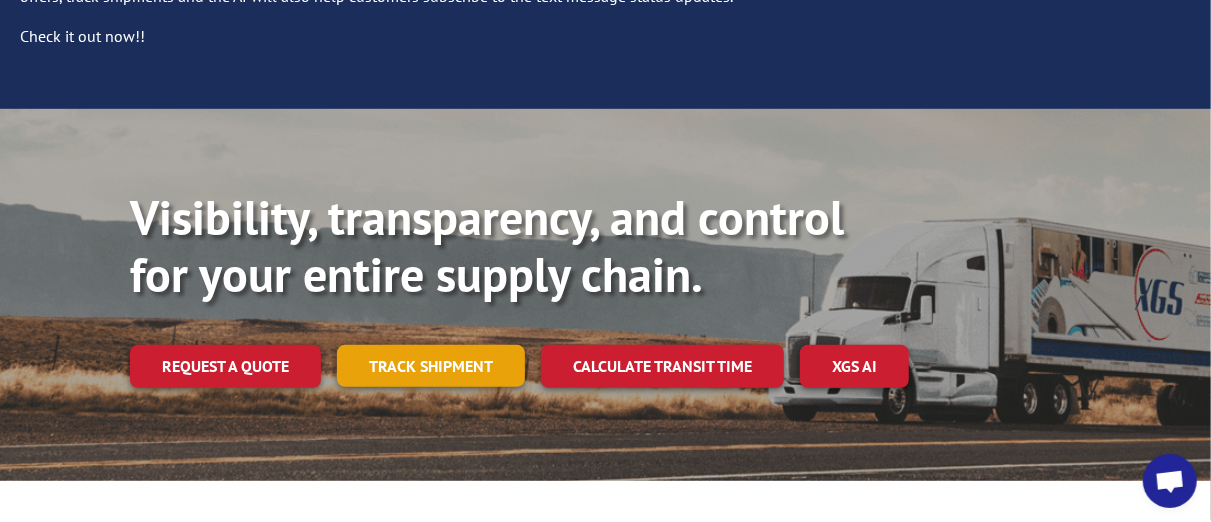 click on "Track shipment" at bounding box center [431, 366] 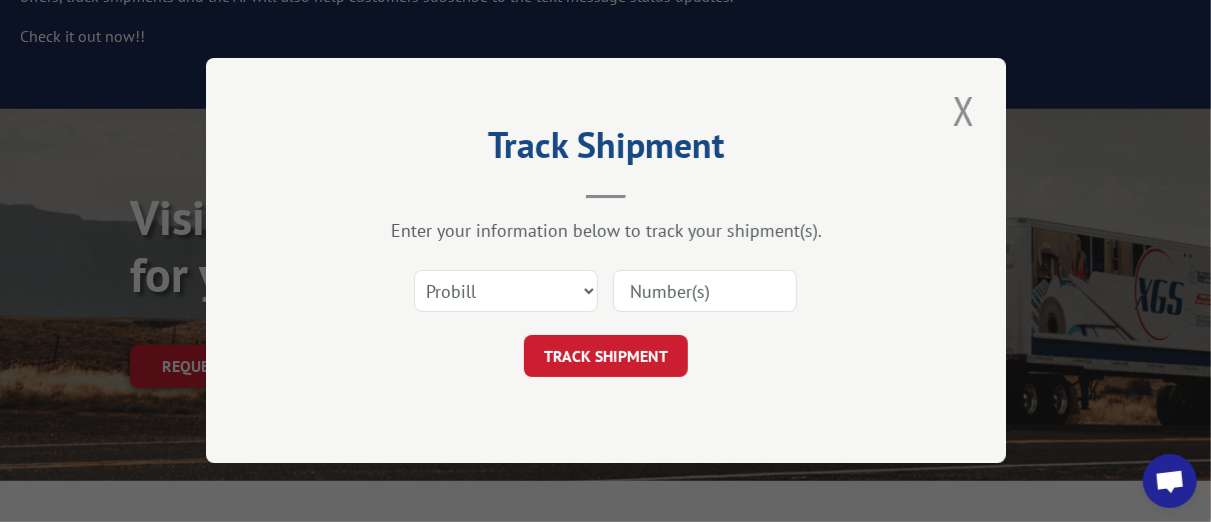 click at bounding box center (705, 292) 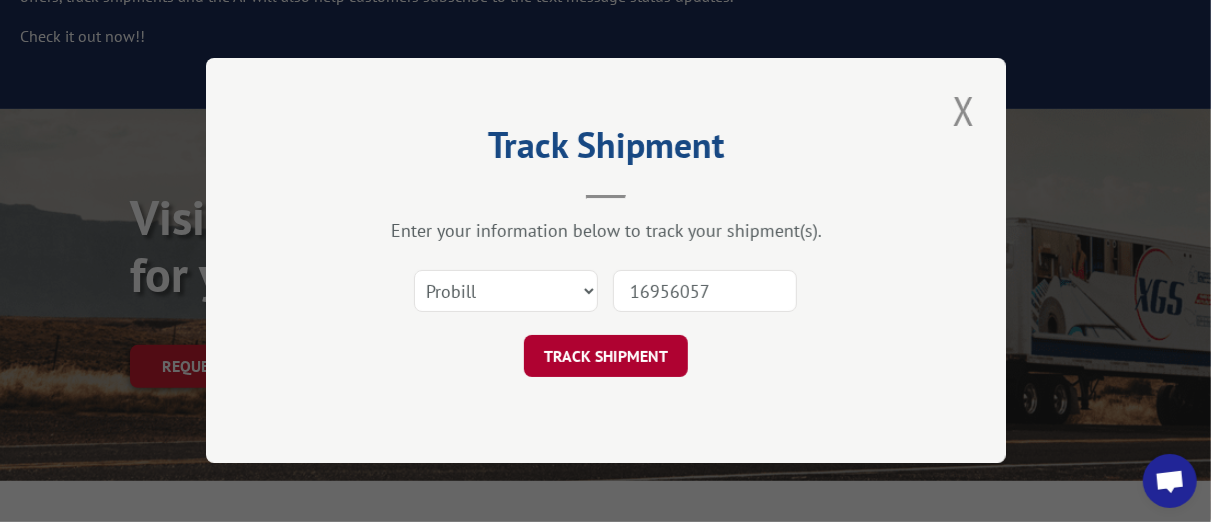 type on "16956057" 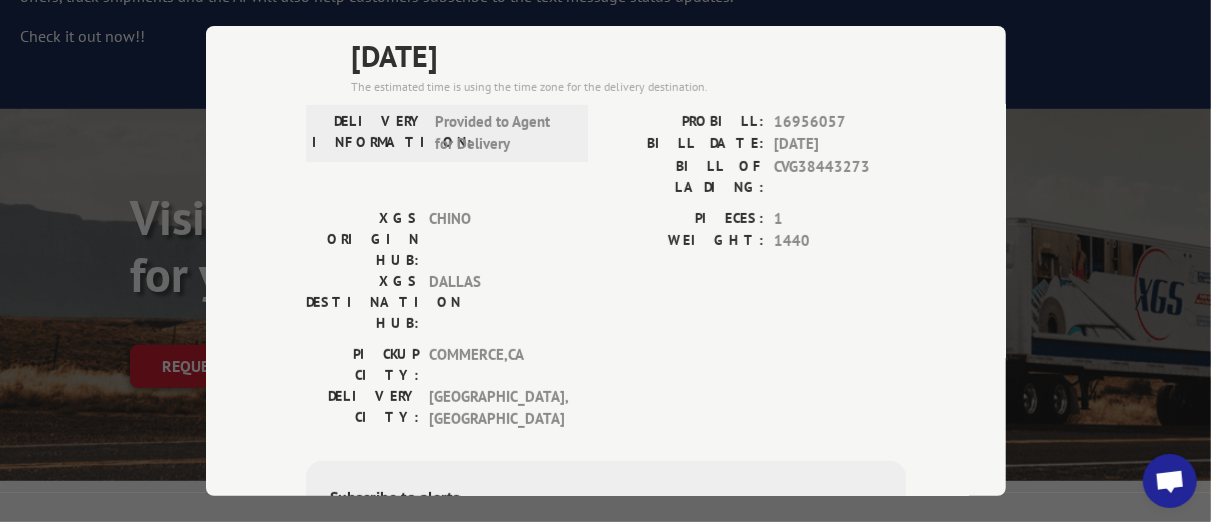 scroll, scrollTop: 414, scrollLeft: 0, axis: vertical 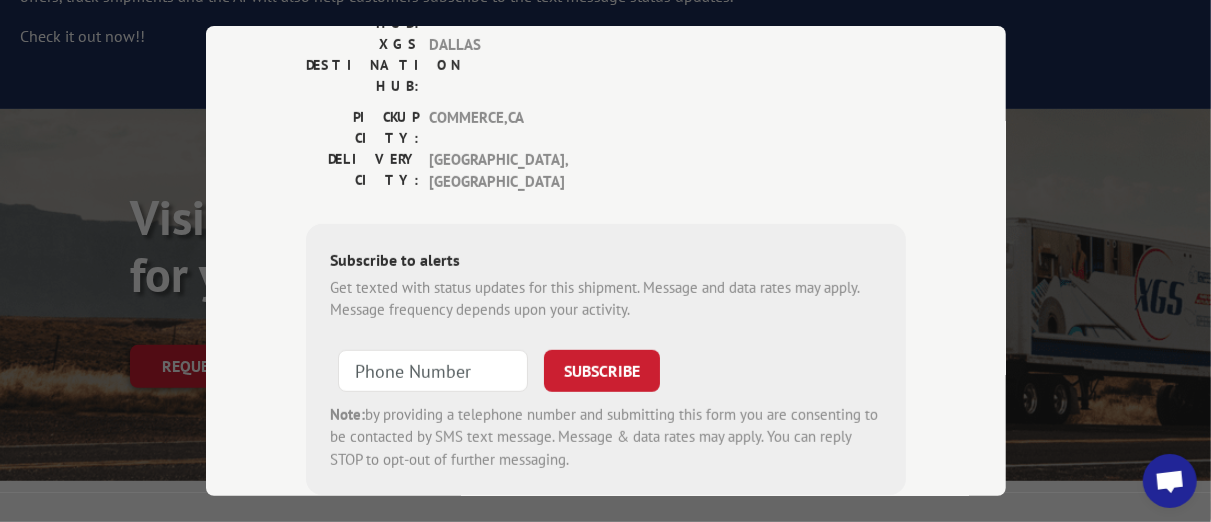 click at bounding box center (433, 371) 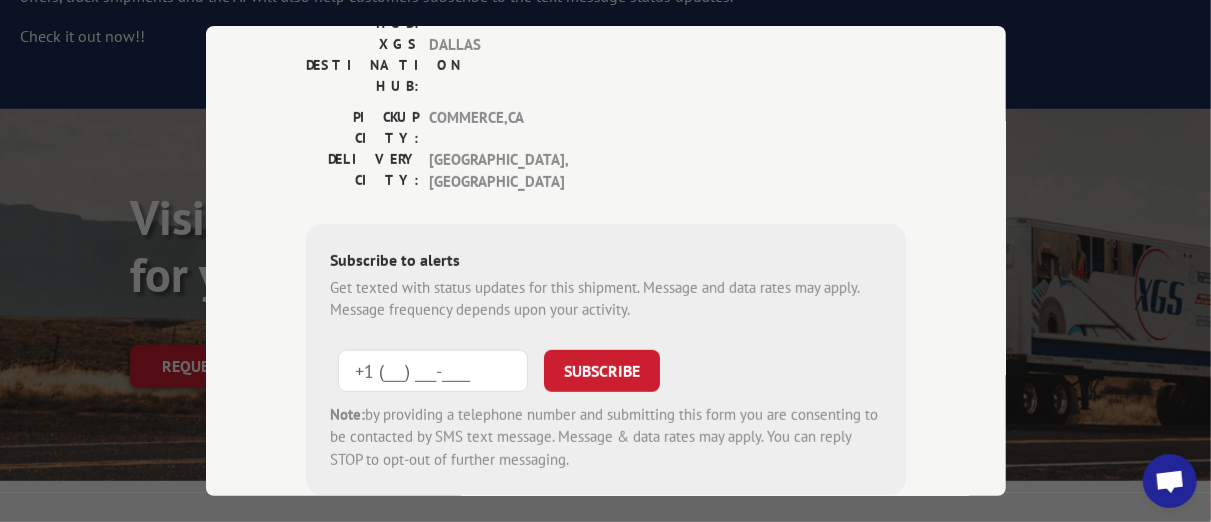 click on "+1 (___) ___-____" at bounding box center [433, 371] 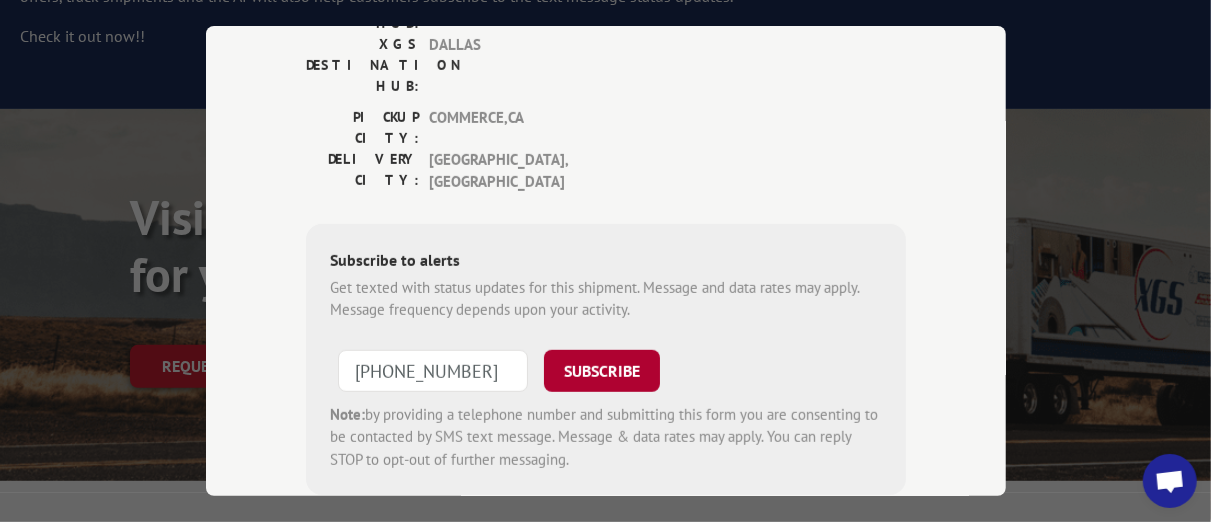 type on "[PHONE_NUMBER]" 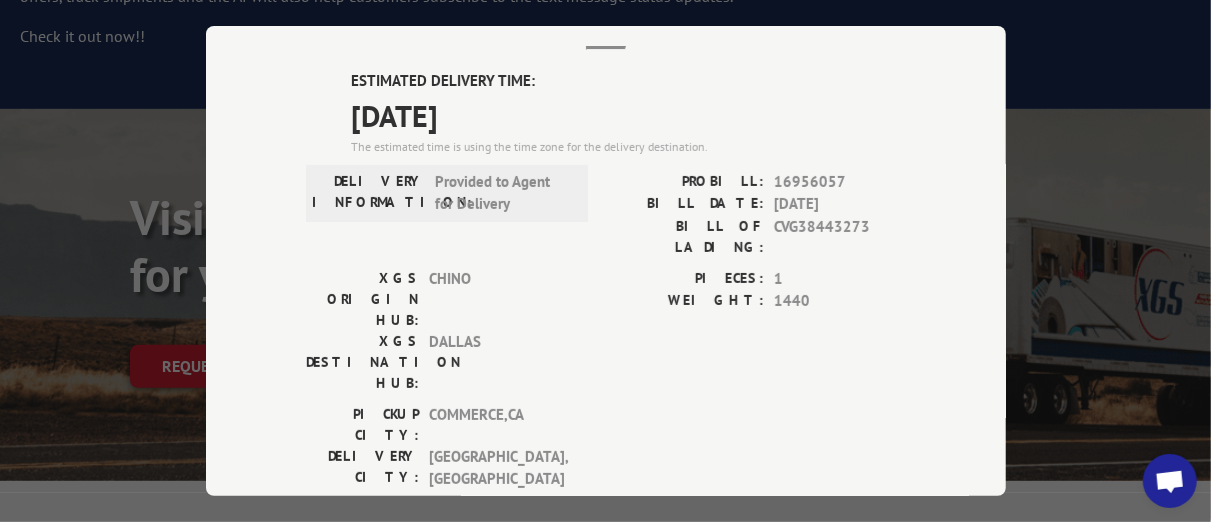 scroll, scrollTop: 89, scrollLeft: 0, axis: vertical 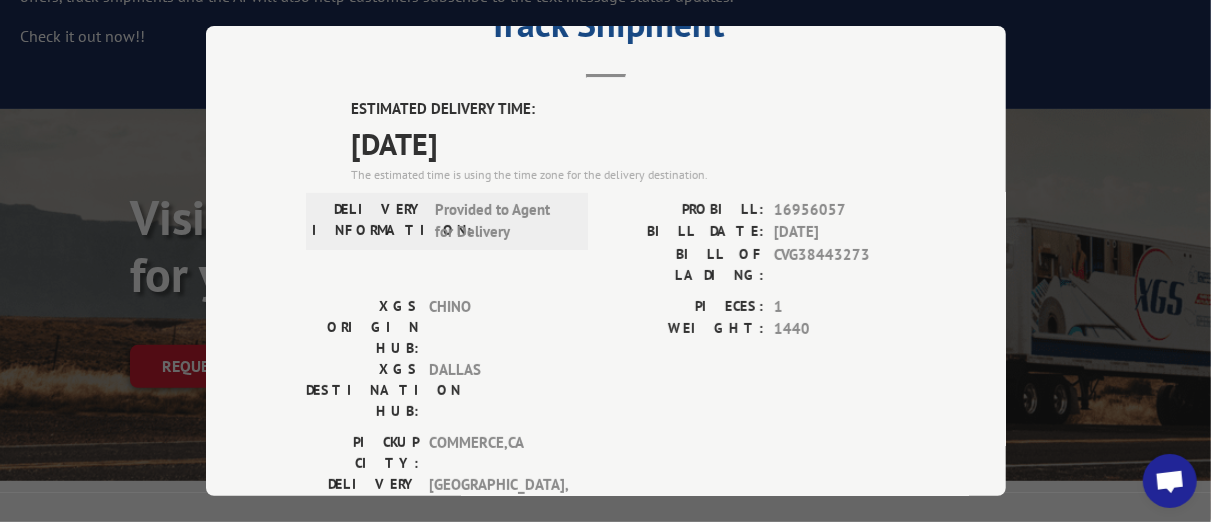 click on "ESTIMATED DELIVERY TIME: [DATE] The estimated time is using the time zone for the delivery destination. DELIVERY INFORMATION: Provided to Agent for Delivery PROBILL: 16956057 BILL DATE: [DATE] BILL OF LADING: CVG38443273 XGS ORIGIN HUB: CHINO XGS DESTINATION HUB: [GEOGRAPHIC_DATA] PIECES: 1 WEIGHT: 1440 PICKUP CITY: COMMERCE ,  [GEOGRAPHIC_DATA]: [GEOGRAPHIC_DATA] ,  [GEOGRAPHIC_DATA] Subscribe to alerts Get texted with status updates for this shipment. Message and data rates may apply. Message frequency depends upon your activity. Successfully subscribed!" at bounding box center [606, 404] 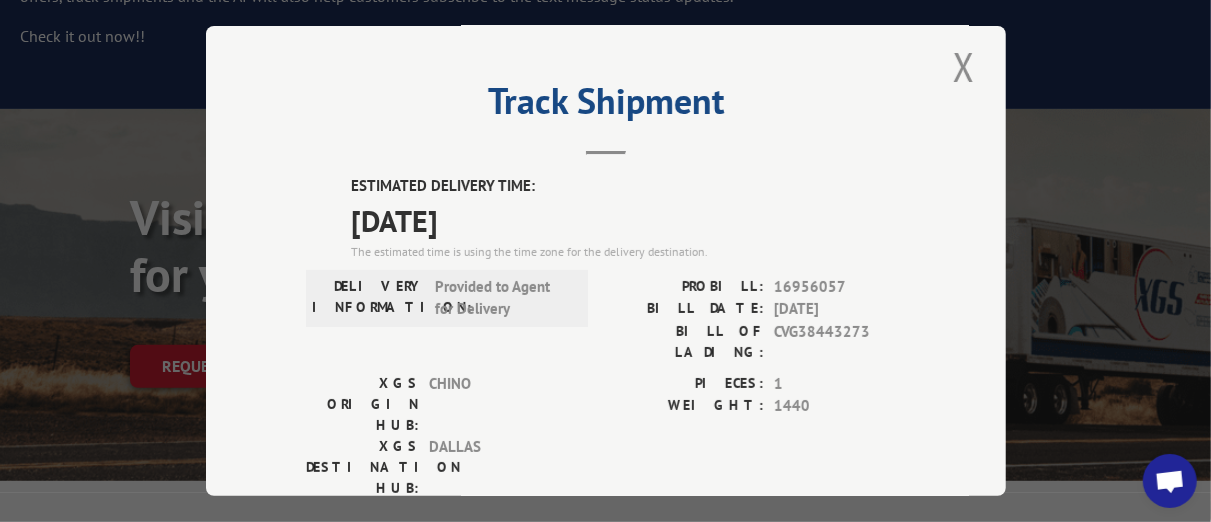 scroll, scrollTop: 0, scrollLeft: 0, axis: both 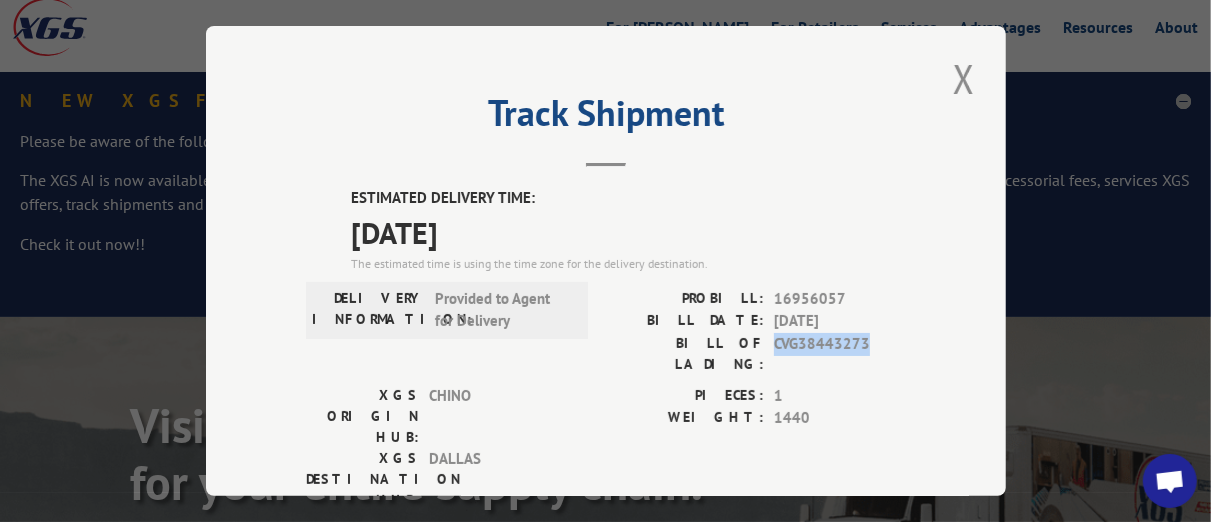 drag, startPoint x: 869, startPoint y: 334, endPoint x: 772, endPoint y: 343, distance: 97.41663 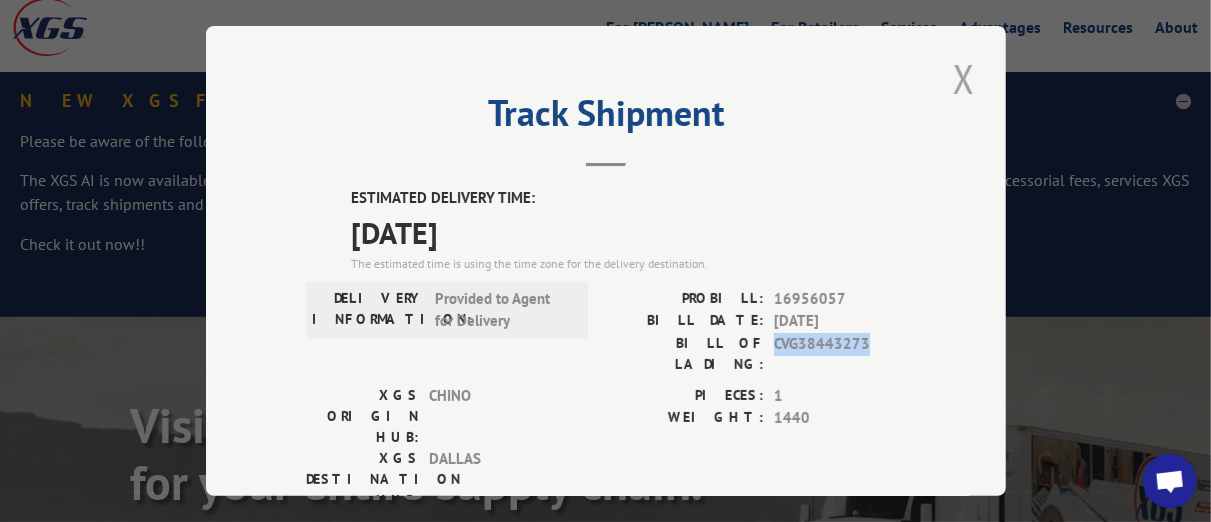 click at bounding box center [964, 78] 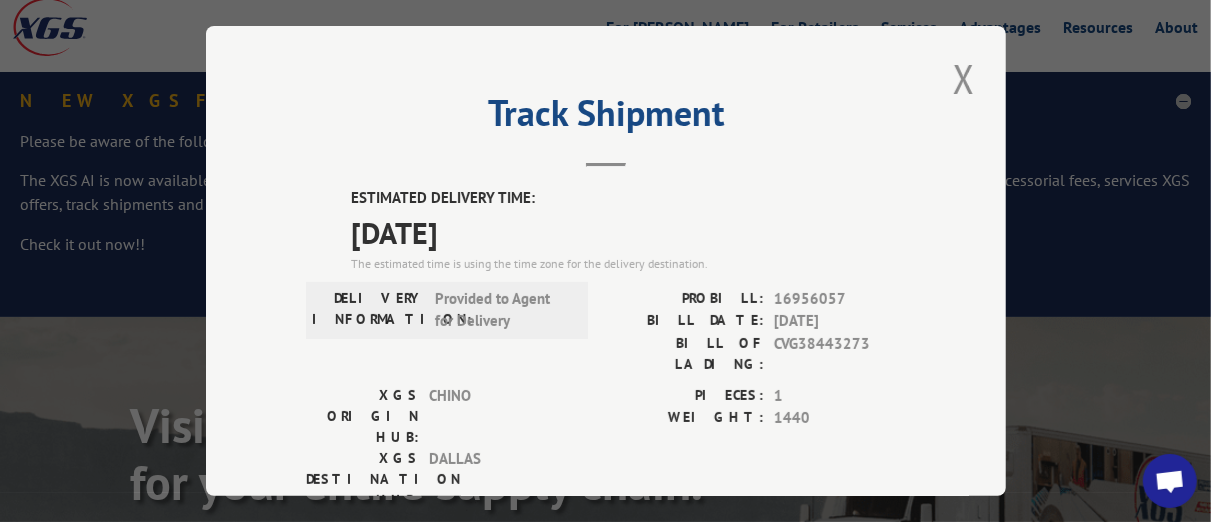 scroll, scrollTop: 373, scrollLeft: 0, axis: vertical 